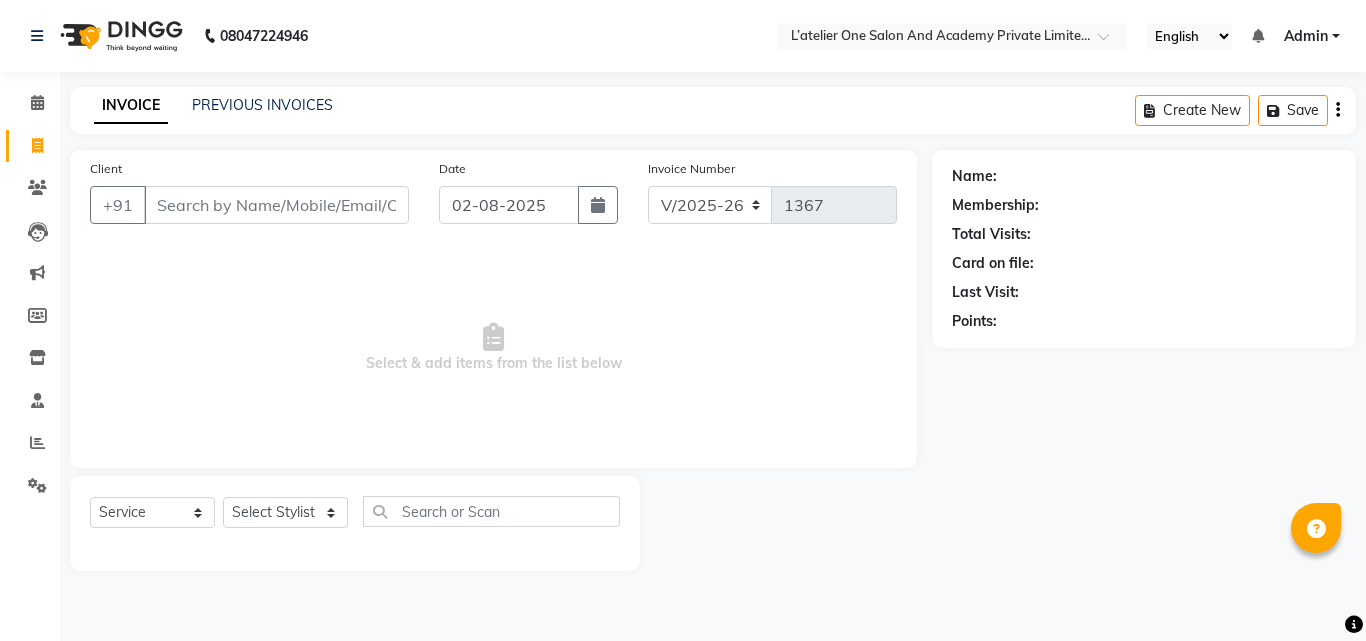 select on "6939" 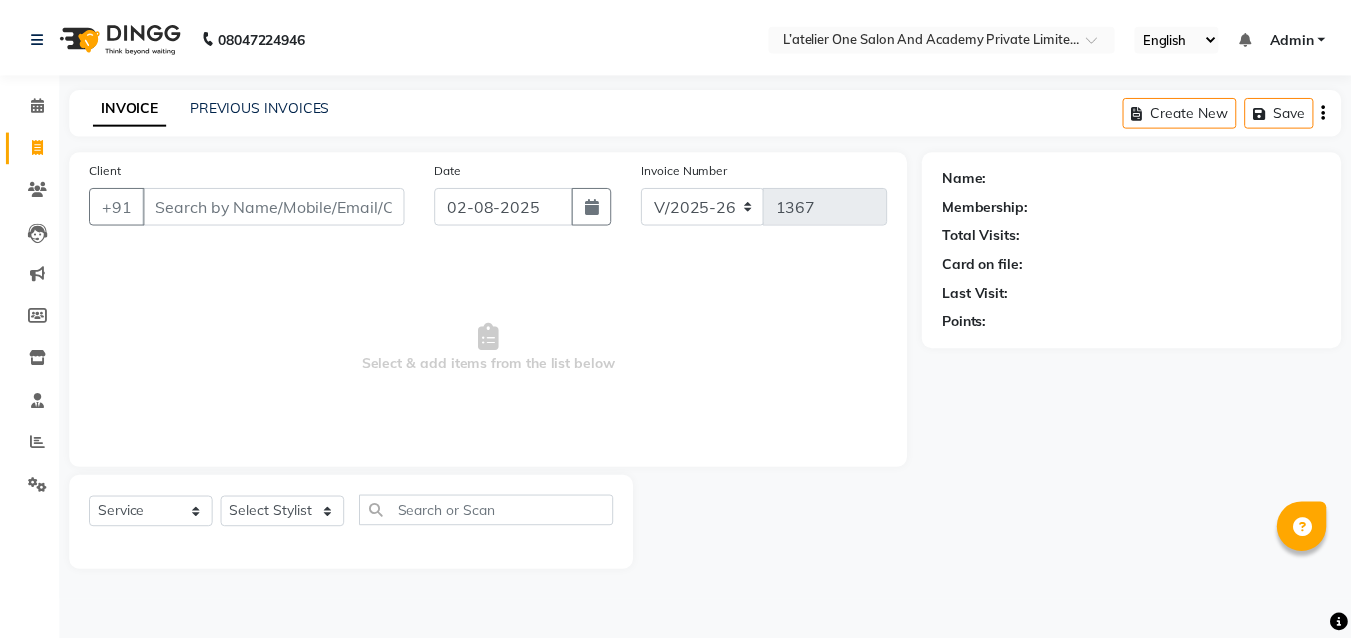 scroll, scrollTop: 0, scrollLeft: 0, axis: both 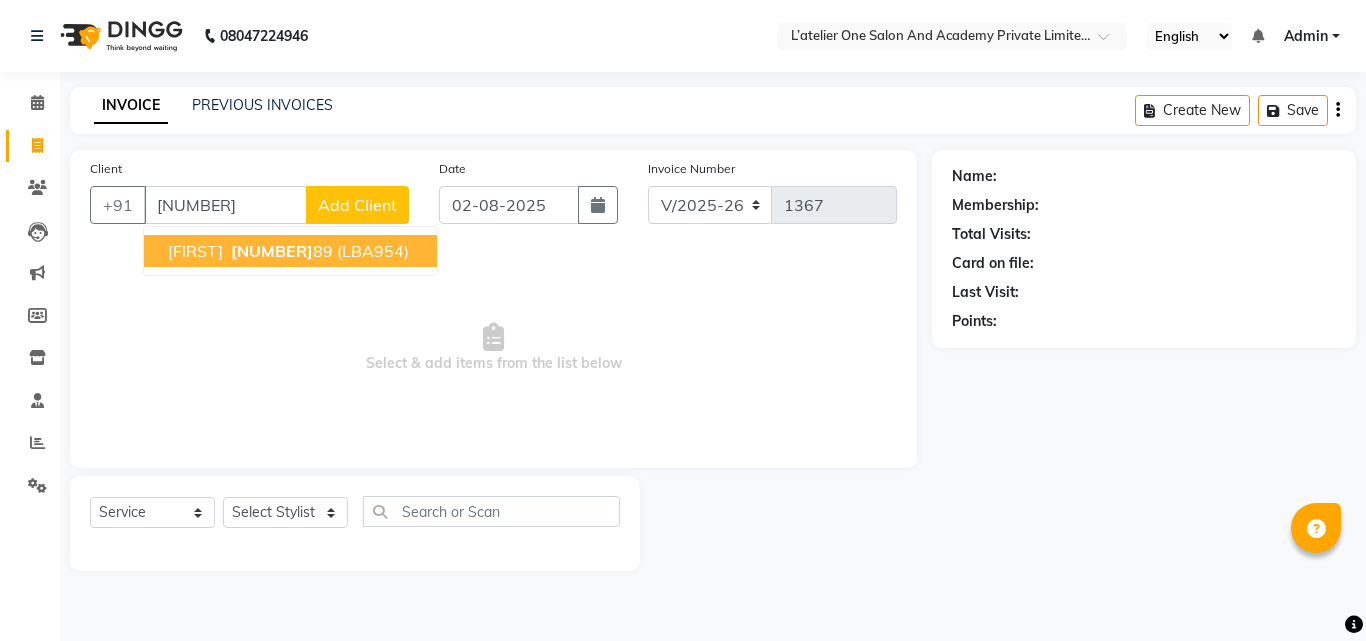 click on "[NUMBER]" at bounding box center [272, 251] 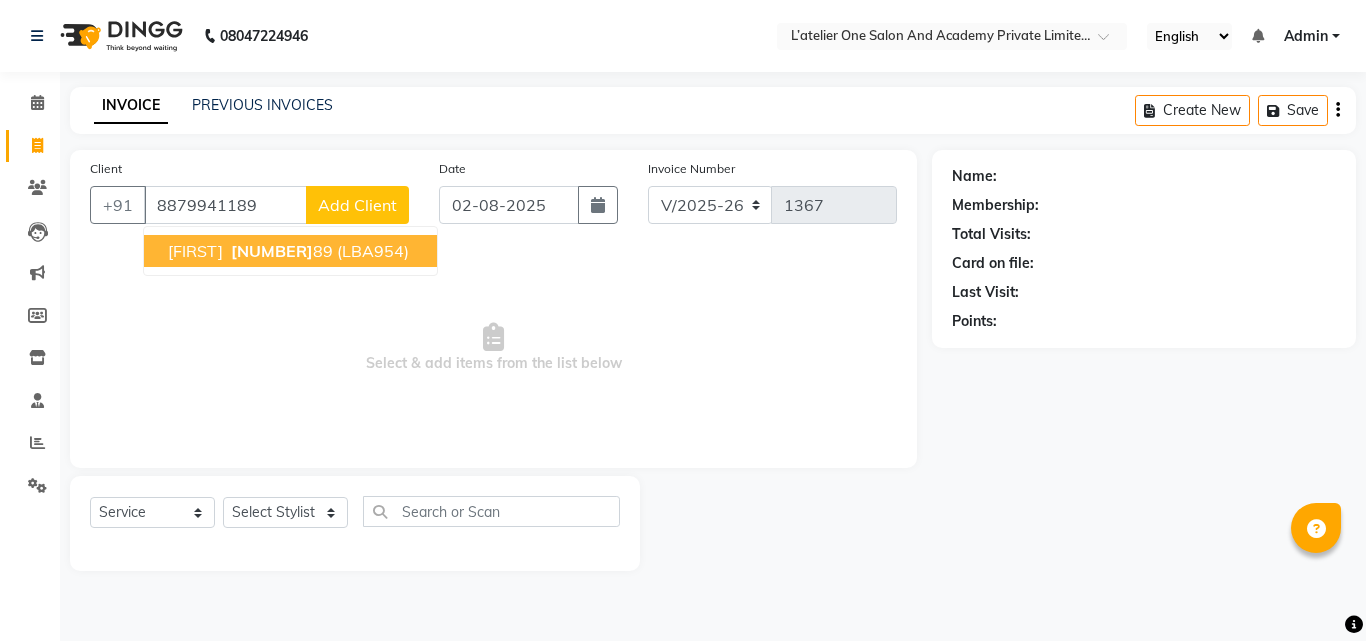 type on "8879941189" 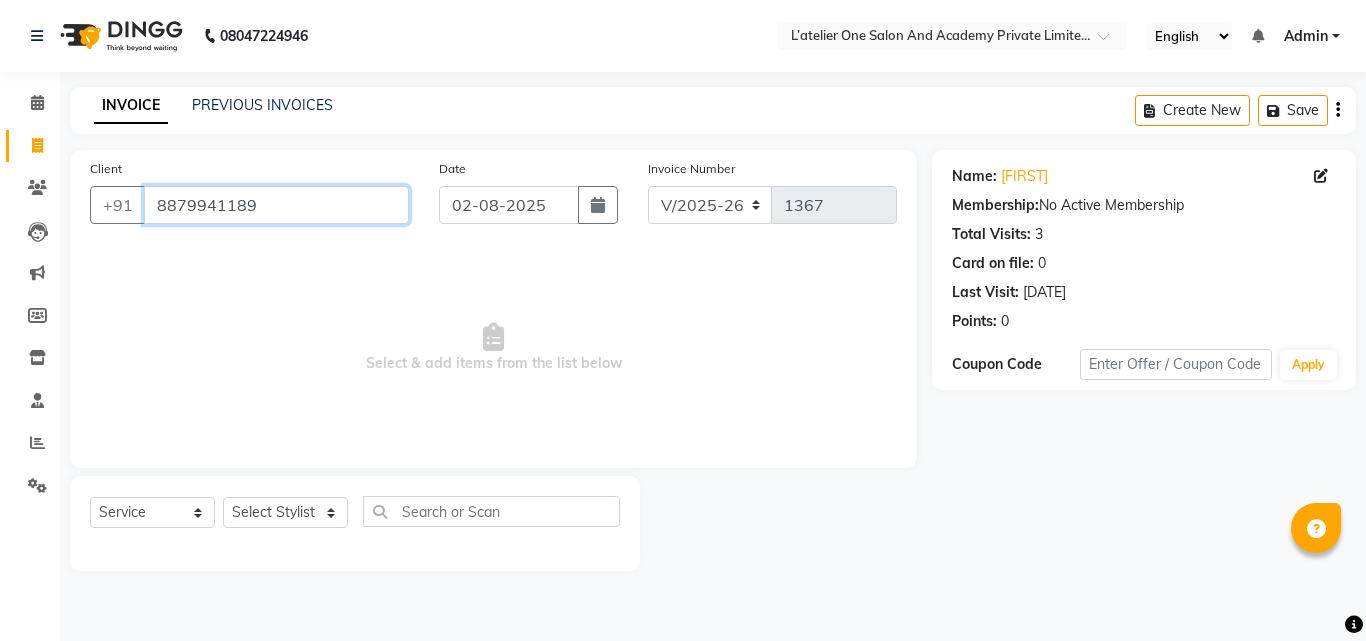 click on "8879941189" at bounding box center [276, 205] 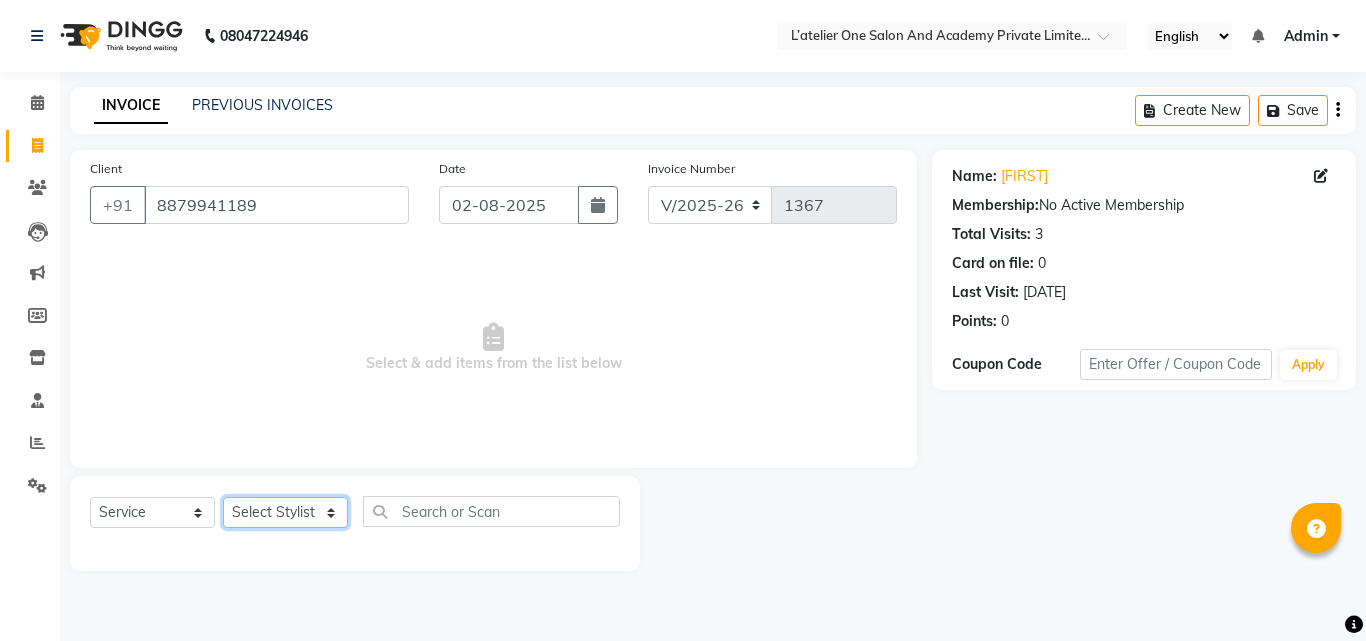 click on "Select Stylist [FIRST] [LAST] [FIRST]  [FIRST] [LAST] [FIRST]  [FIRST] [LAST] [FIRST]  [FIRST] [LAST] [FIRST]  [FIRST] [LAST] [FIRST]  [FIRST] [LAST] [FIRST]" 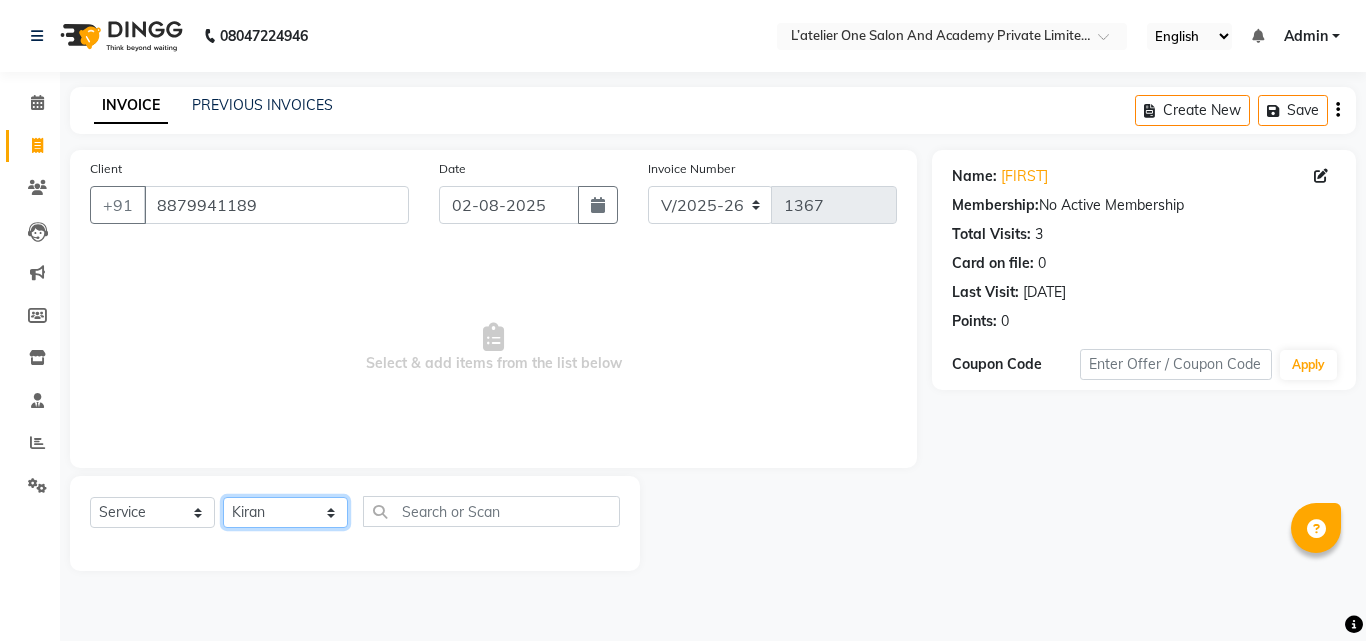 click on "Select Stylist [FIRST] [LAST] [FIRST]  [FIRST] [LAST] [FIRST]  [FIRST] [LAST] [FIRST]  [FIRST] [LAST] [FIRST]  [FIRST] [LAST] [FIRST]  [FIRST] [LAST] [FIRST]" 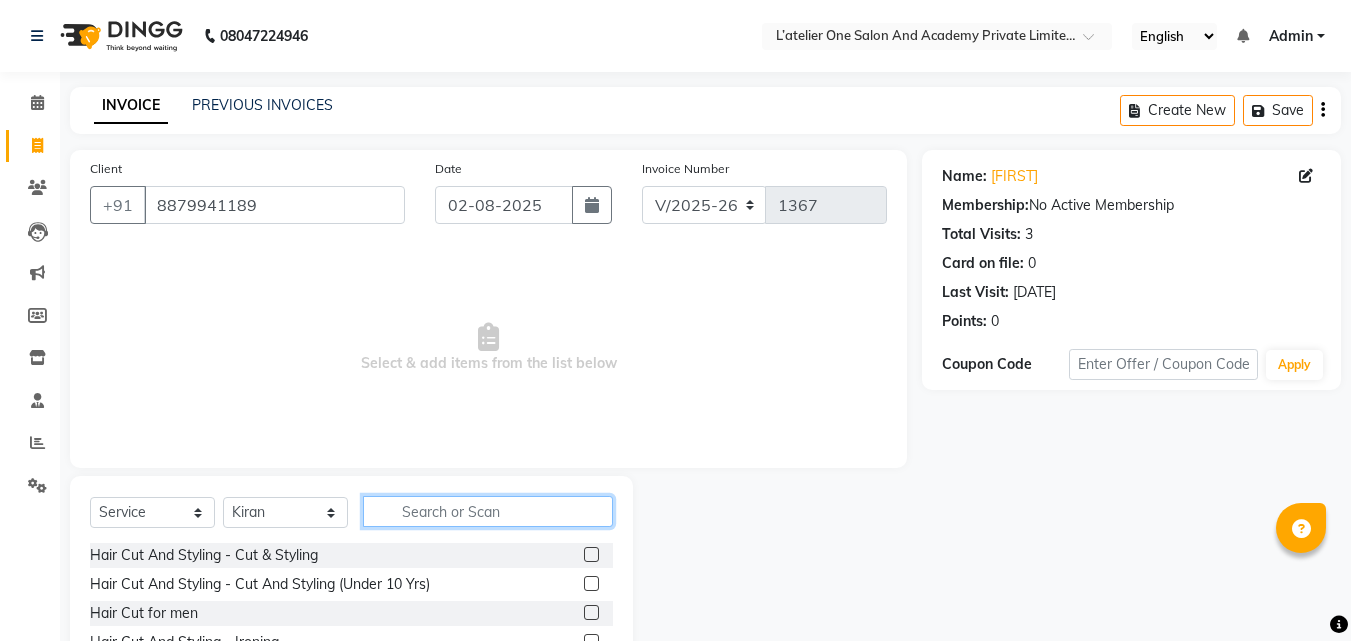 click 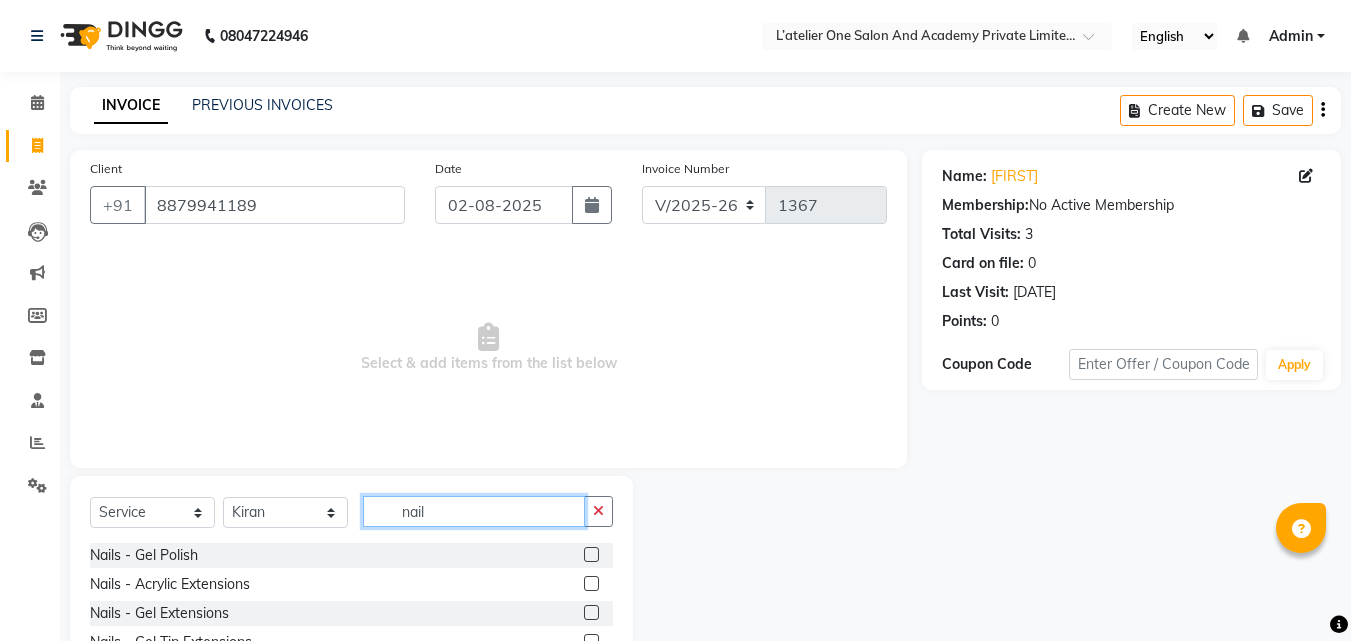 type on "nail" 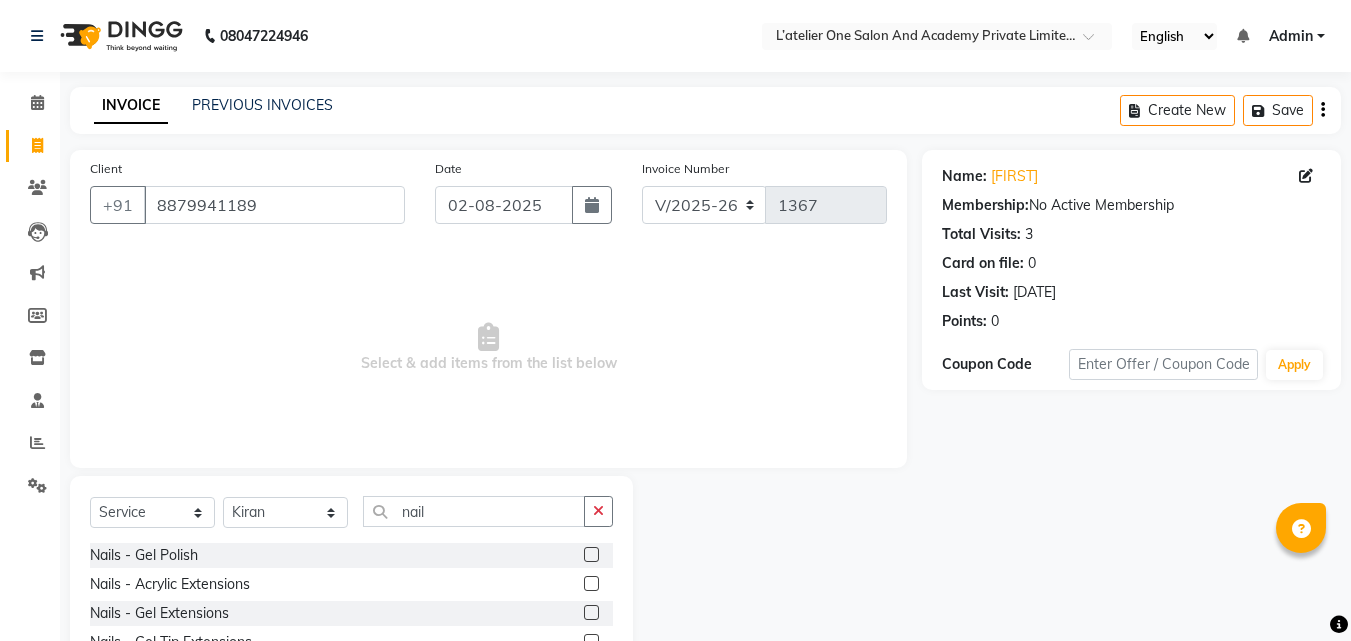 click 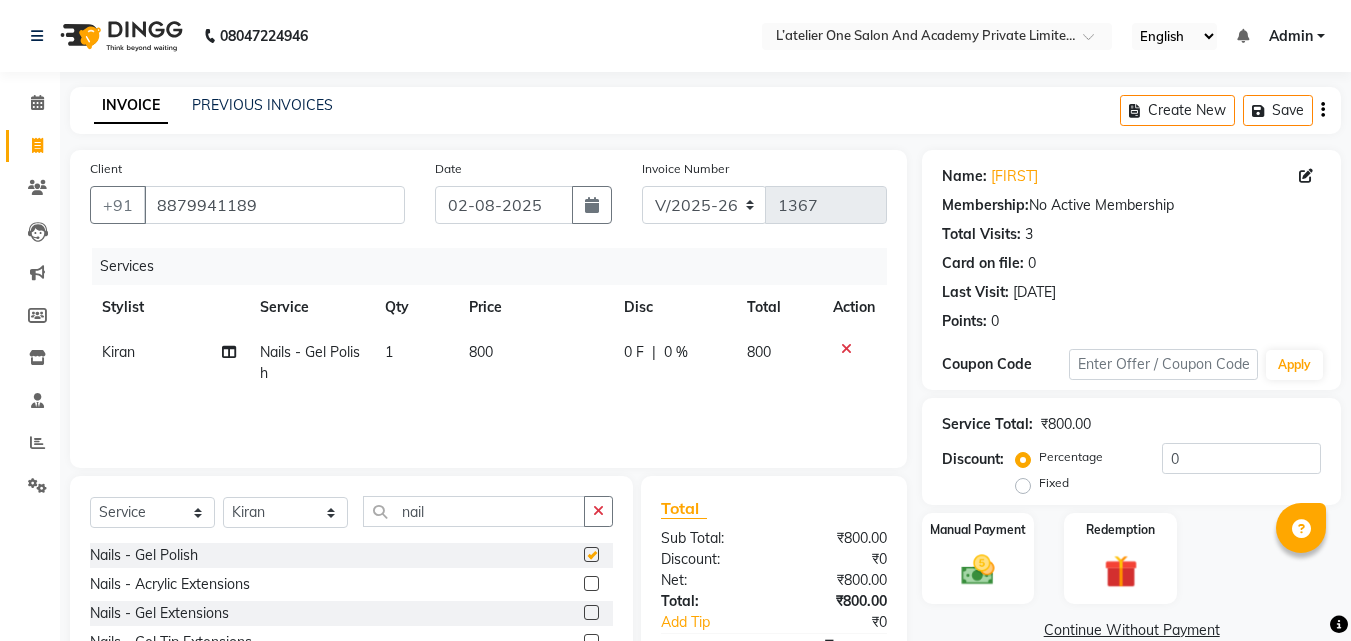 checkbox on "false" 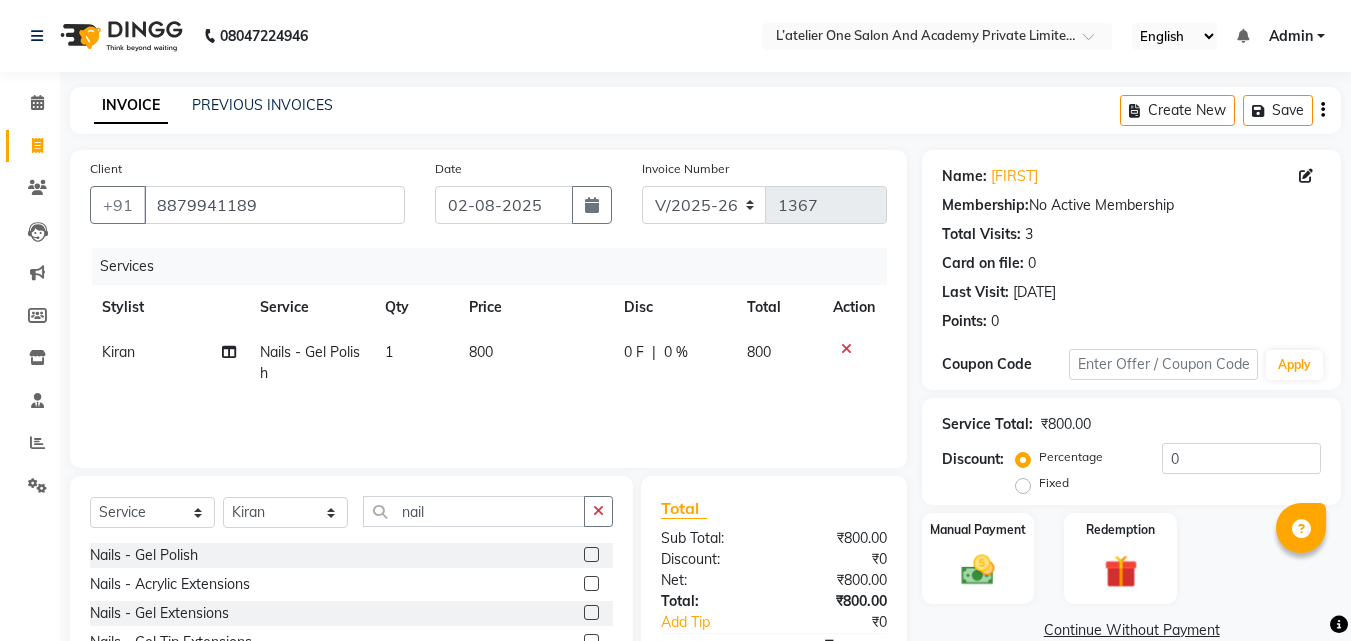 click on "800" 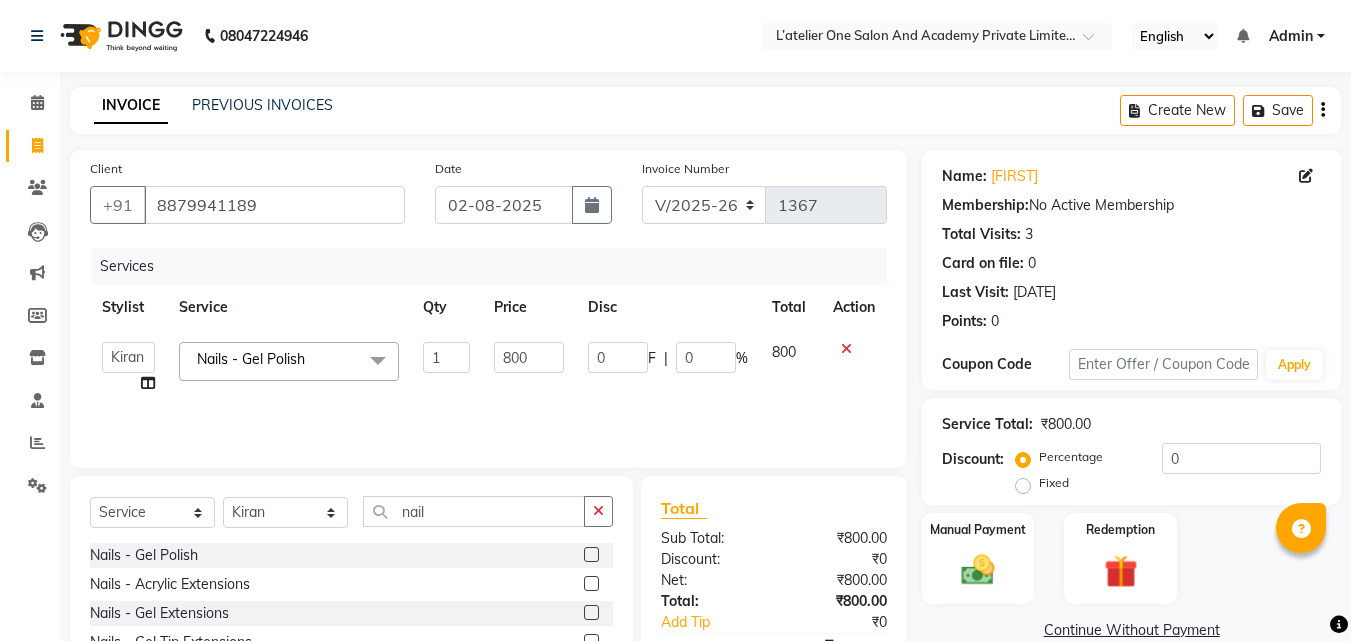 click on "800" 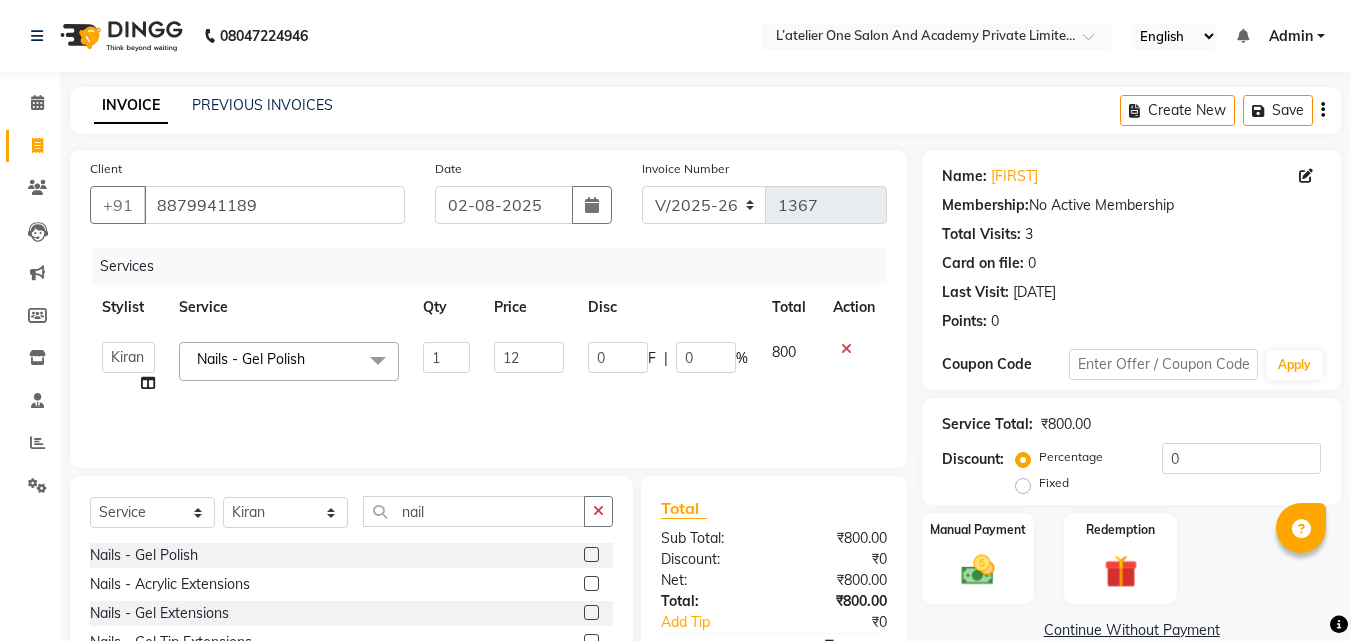 type on "120" 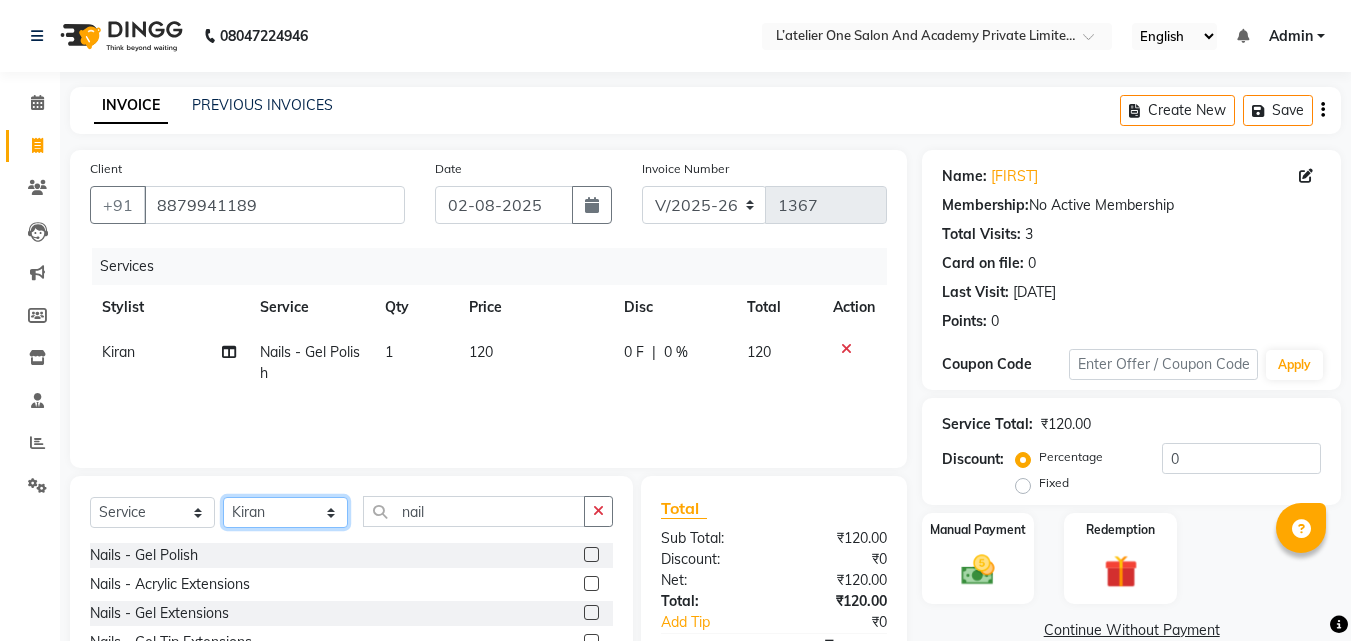 click on "Select Stylist [FIRST] [LAST] [FIRST]  [FIRST] [LAST] [FIRST]  [FIRST] [LAST] [FIRST]  [FIRST] [LAST] [FIRST]  [FIRST] [LAST] [FIRST]  [FIRST] [LAST] [FIRST]" 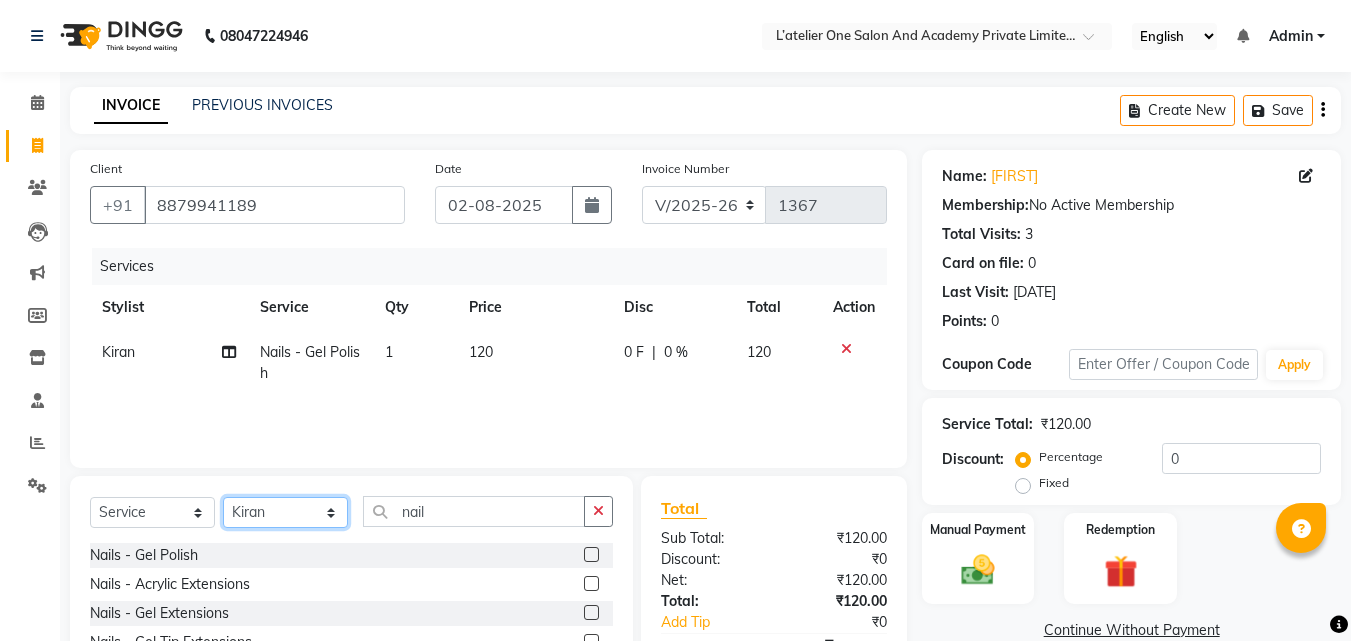 select on "69694" 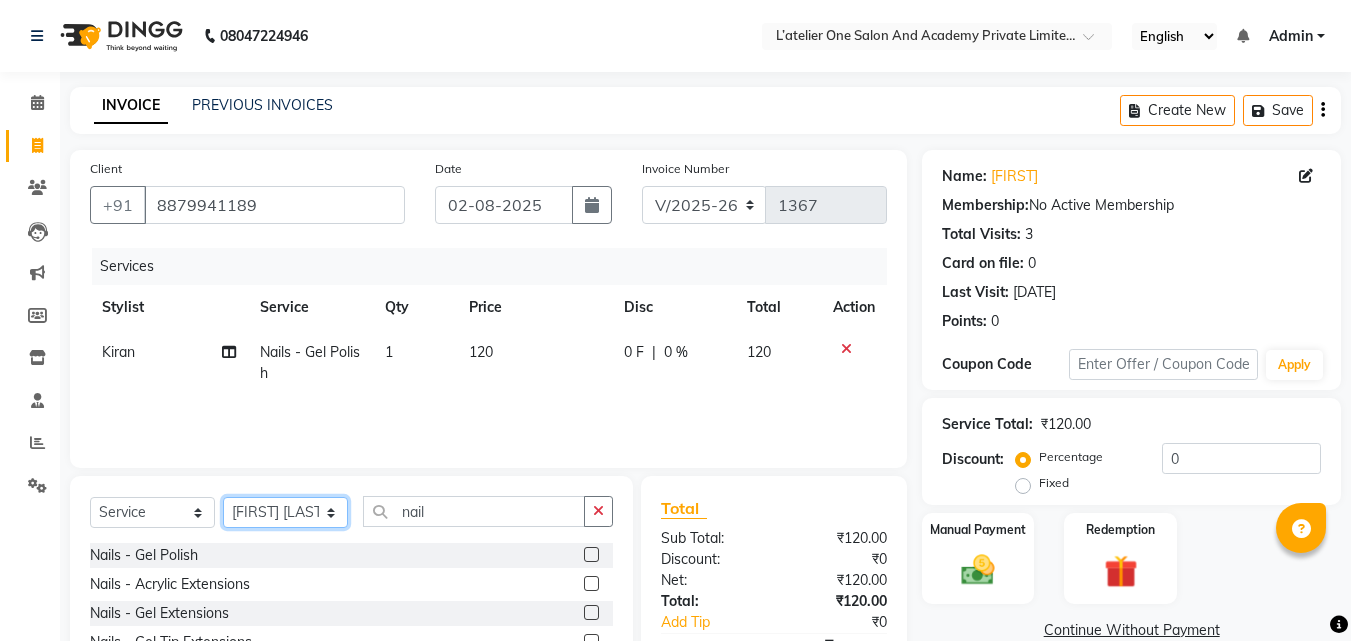 click on "Select Stylist [FIRST] [LAST] [FIRST]  [FIRST] [LAST] [FIRST]  [FIRST] [LAST] [FIRST]  [FIRST] [LAST] [FIRST]  [FIRST] [LAST] [FIRST]  [FIRST] [LAST] [FIRST]" 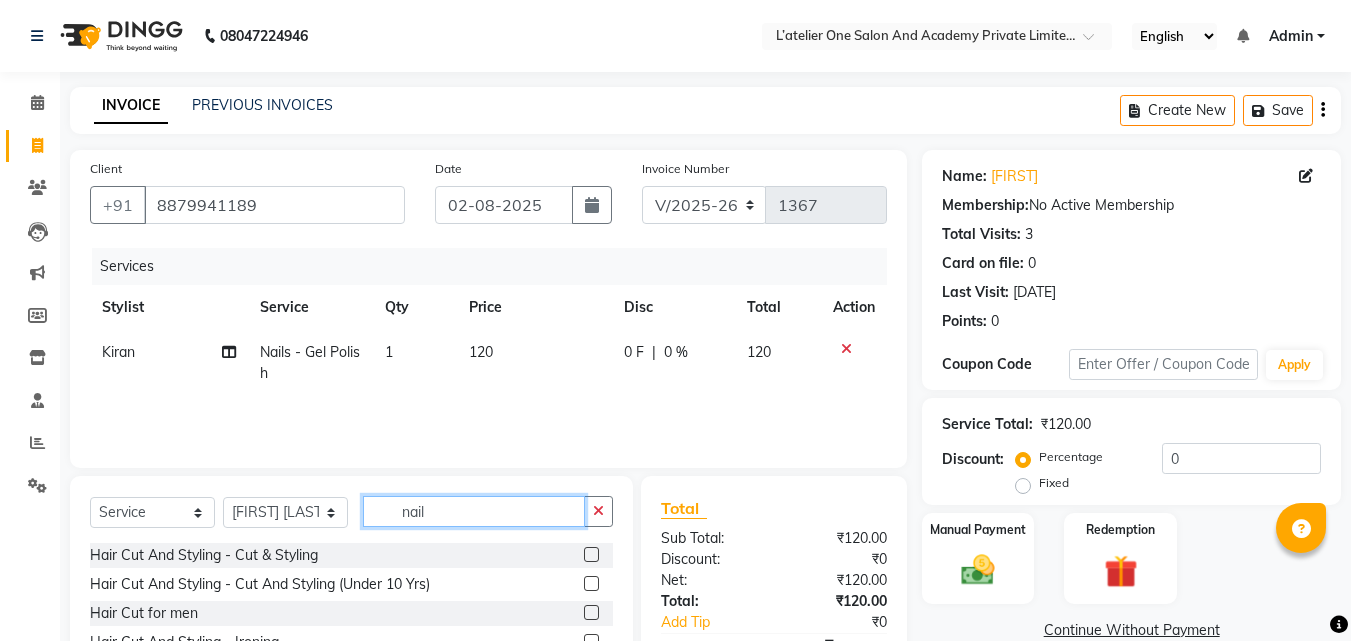 click on "nail" 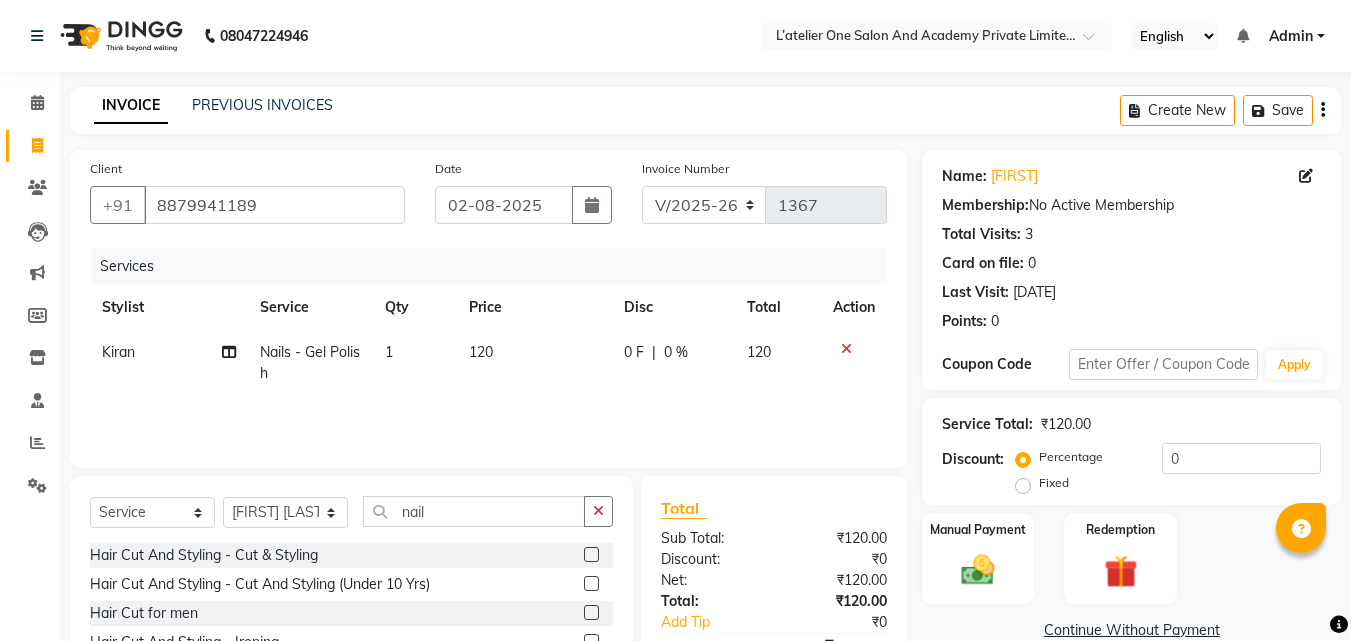 click 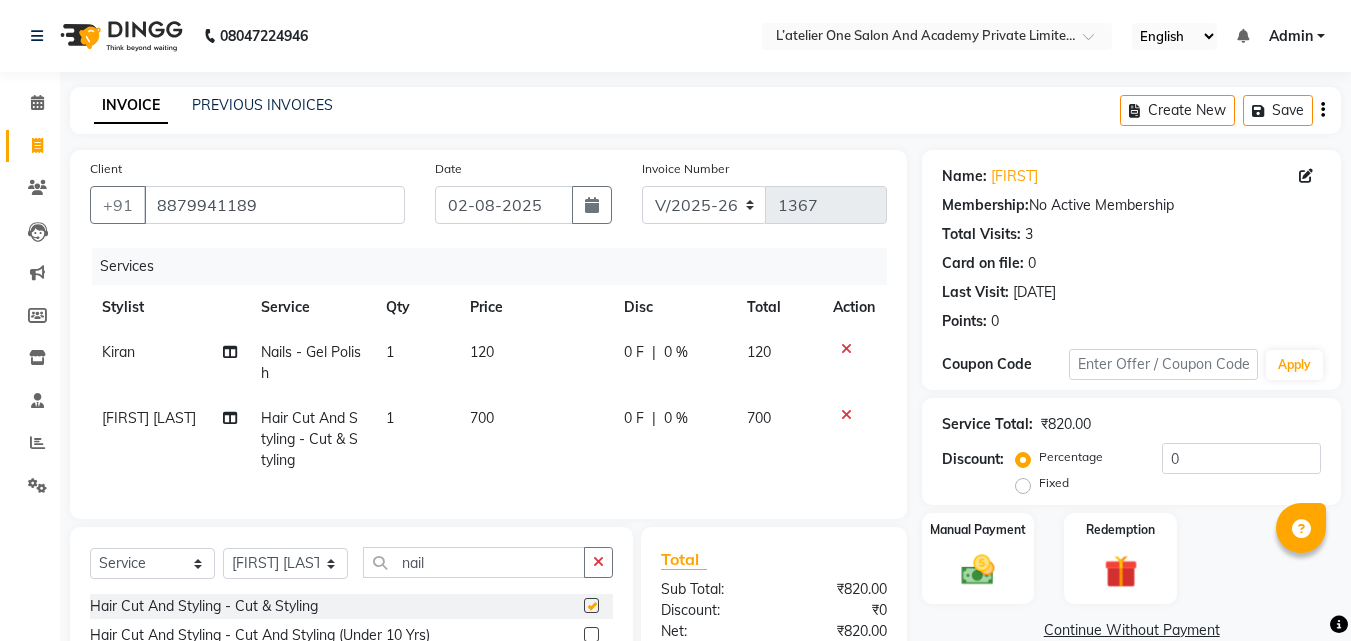 checkbox on "false" 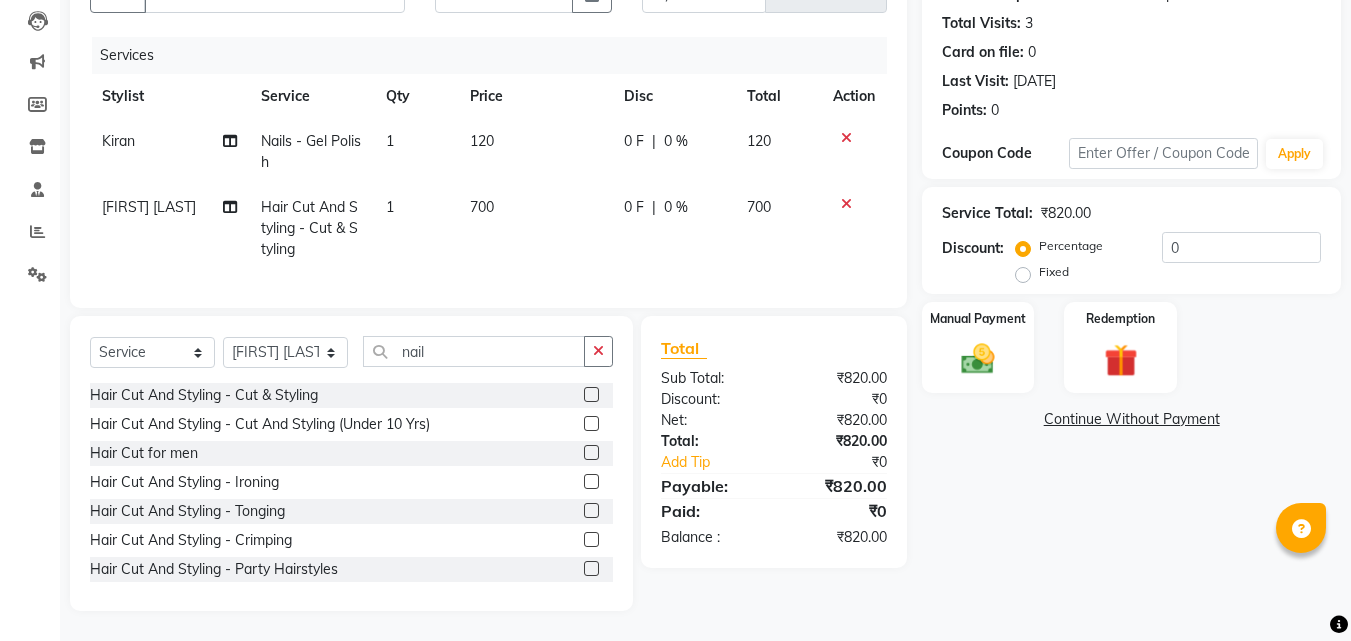 scroll, scrollTop: 226, scrollLeft: 0, axis: vertical 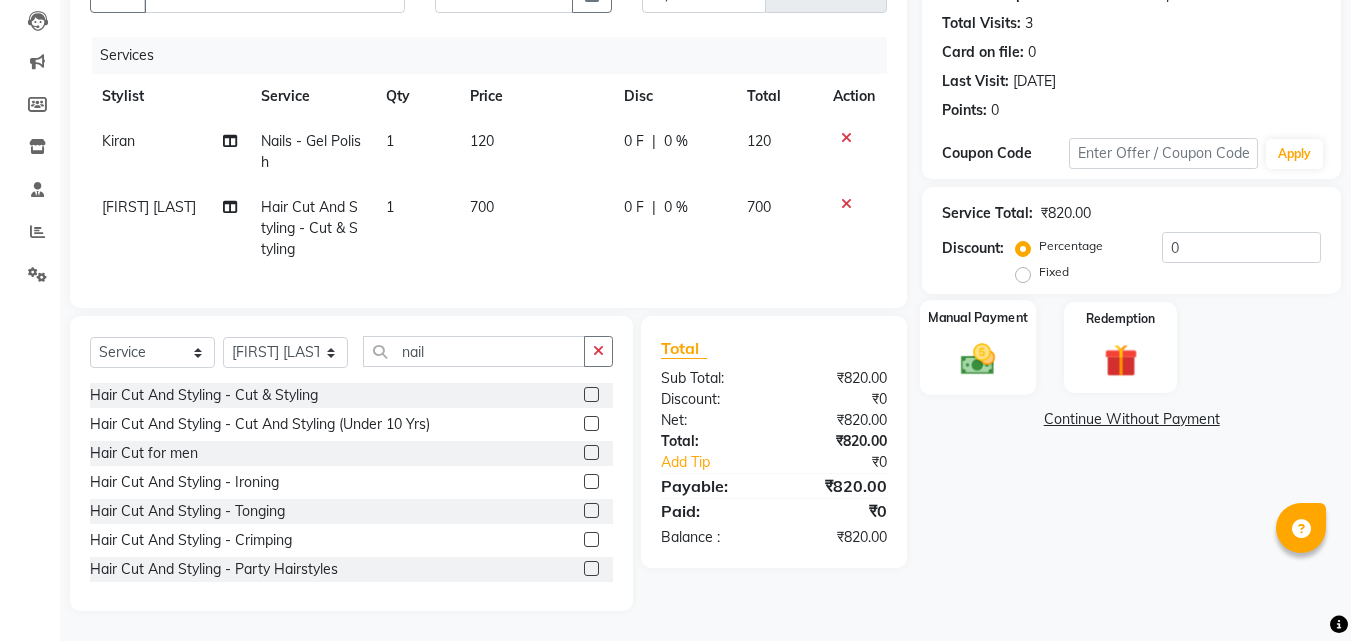 click on "Manual Payment" 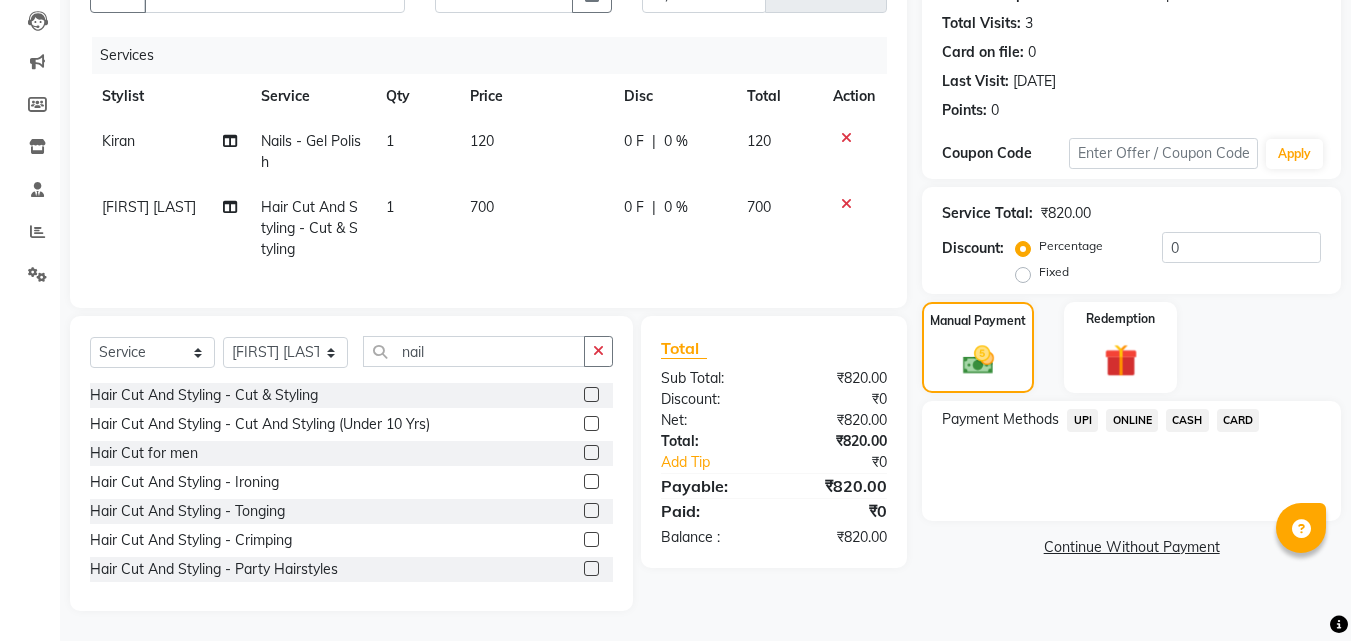 click on "ONLINE" 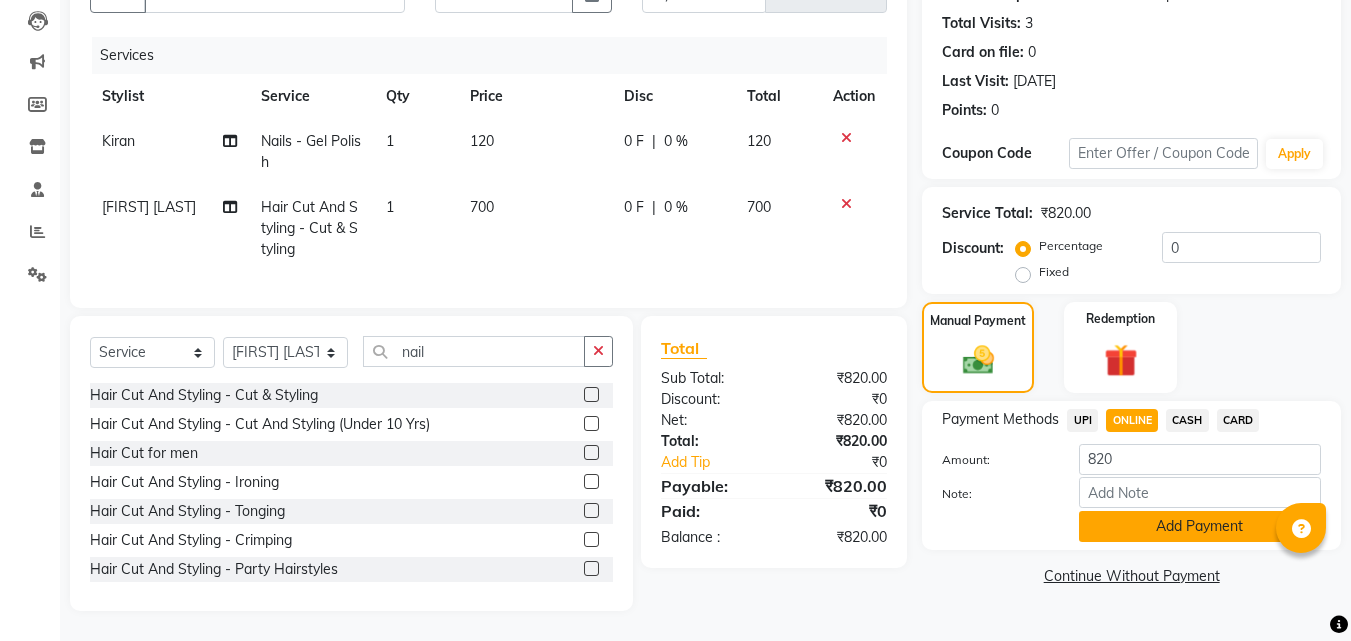 click on "Add Payment" 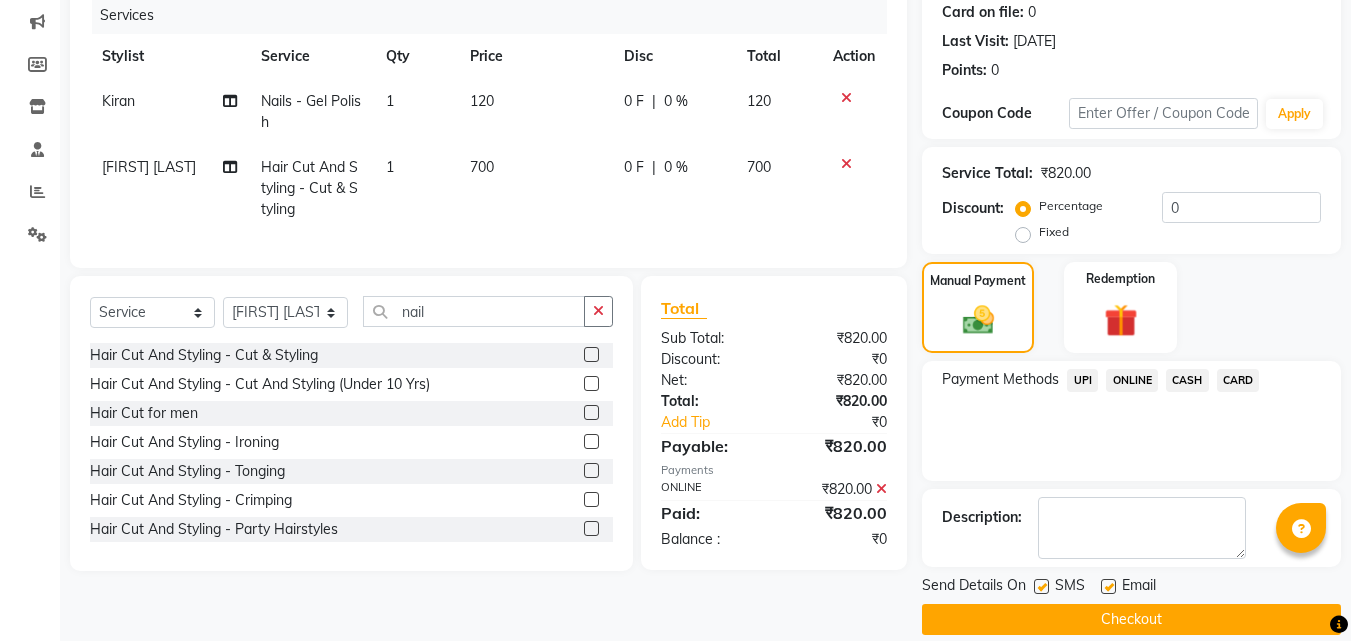 scroll, scrollTop: 275, scrollLeft: 0, axis: vertical 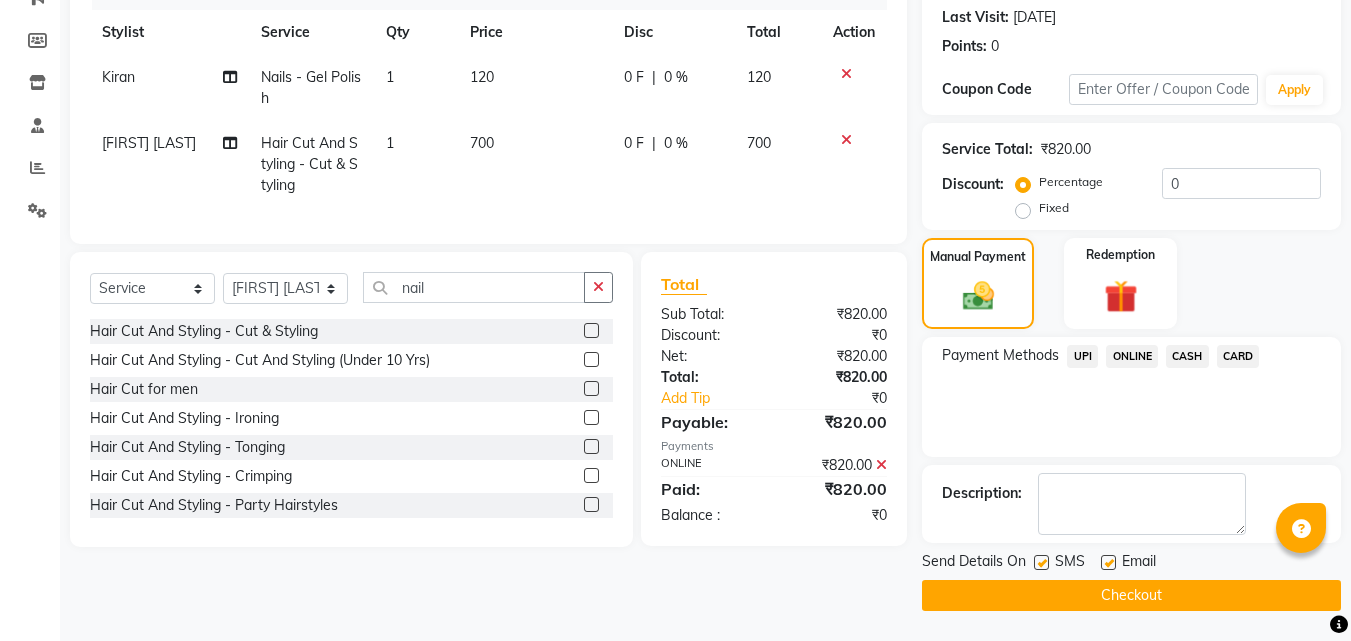 click on "Checkout" 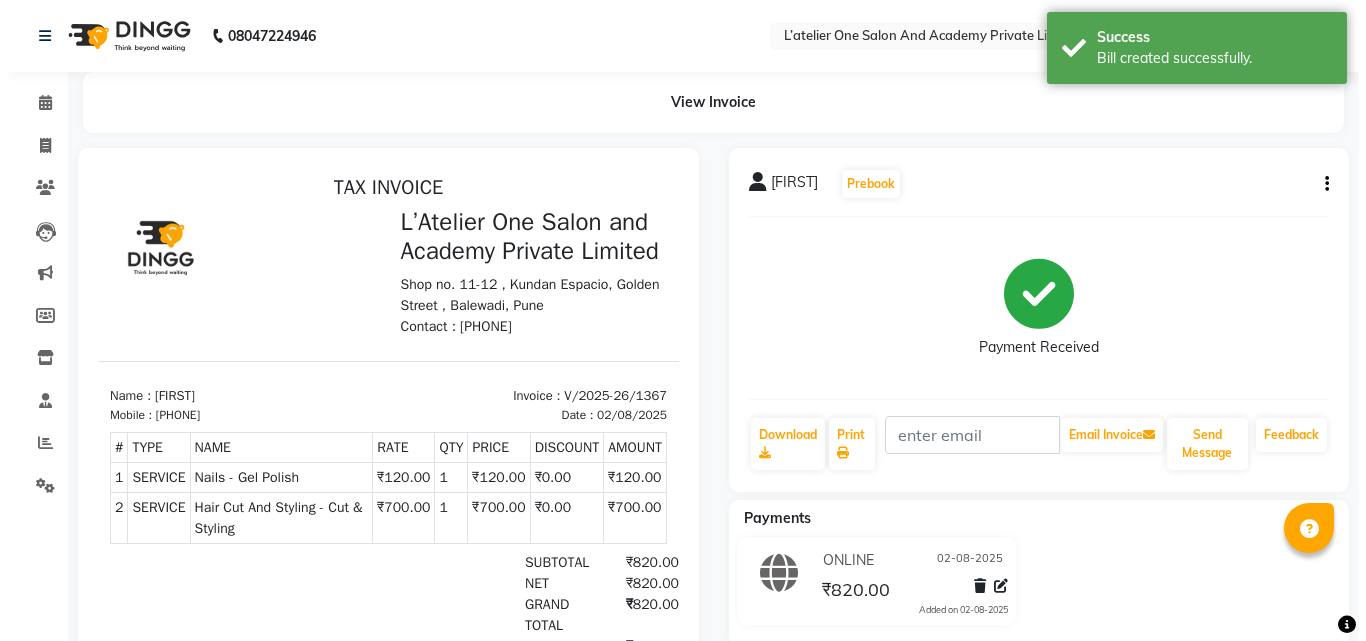 scroll, scrollTop: 0, scrollLeft: 0, axis: both 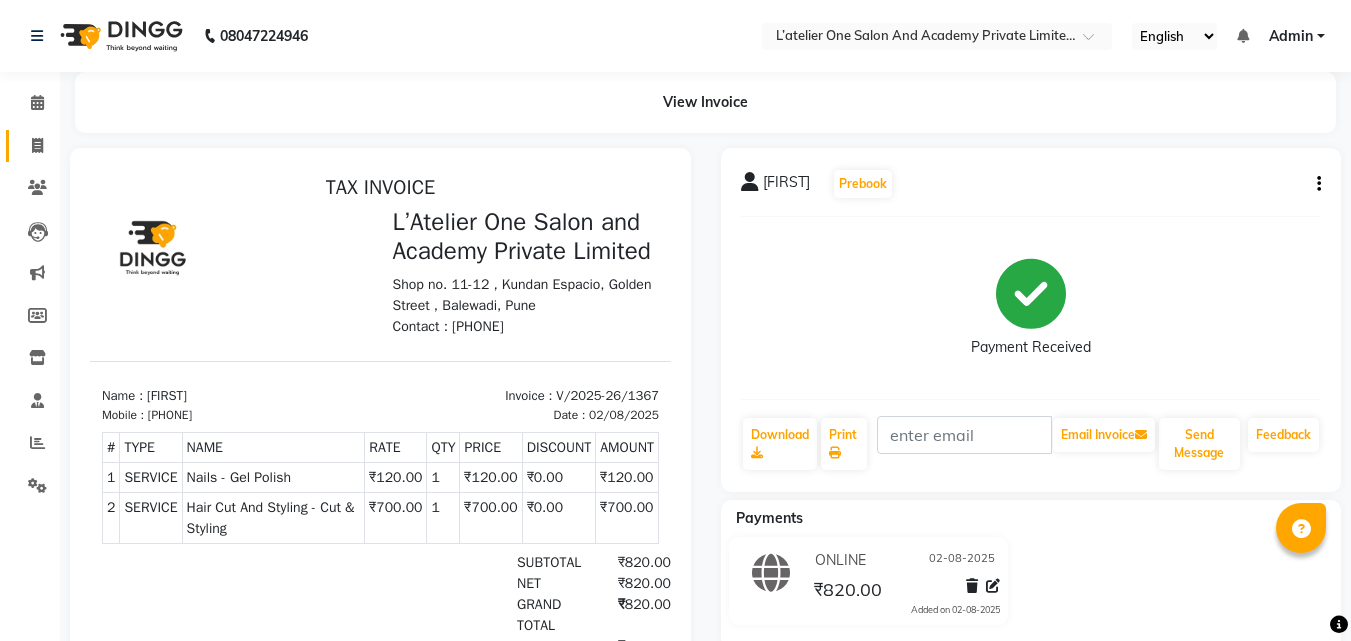 click on "Invoice" 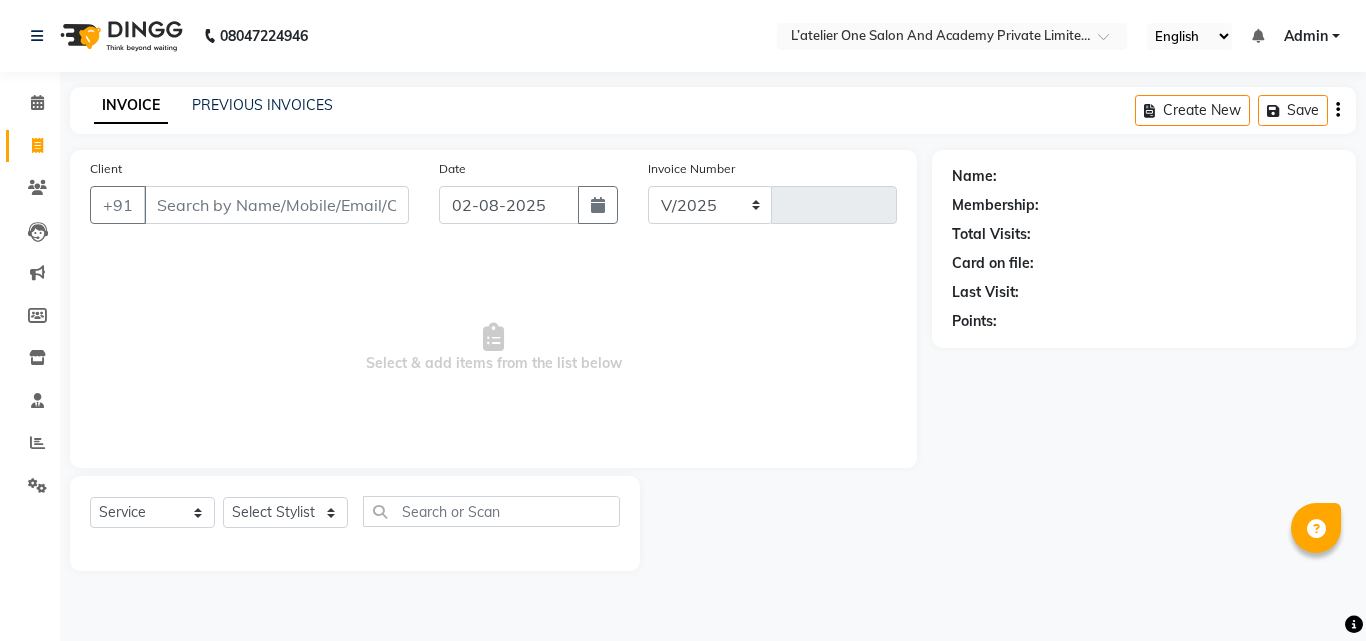 select on "6939" 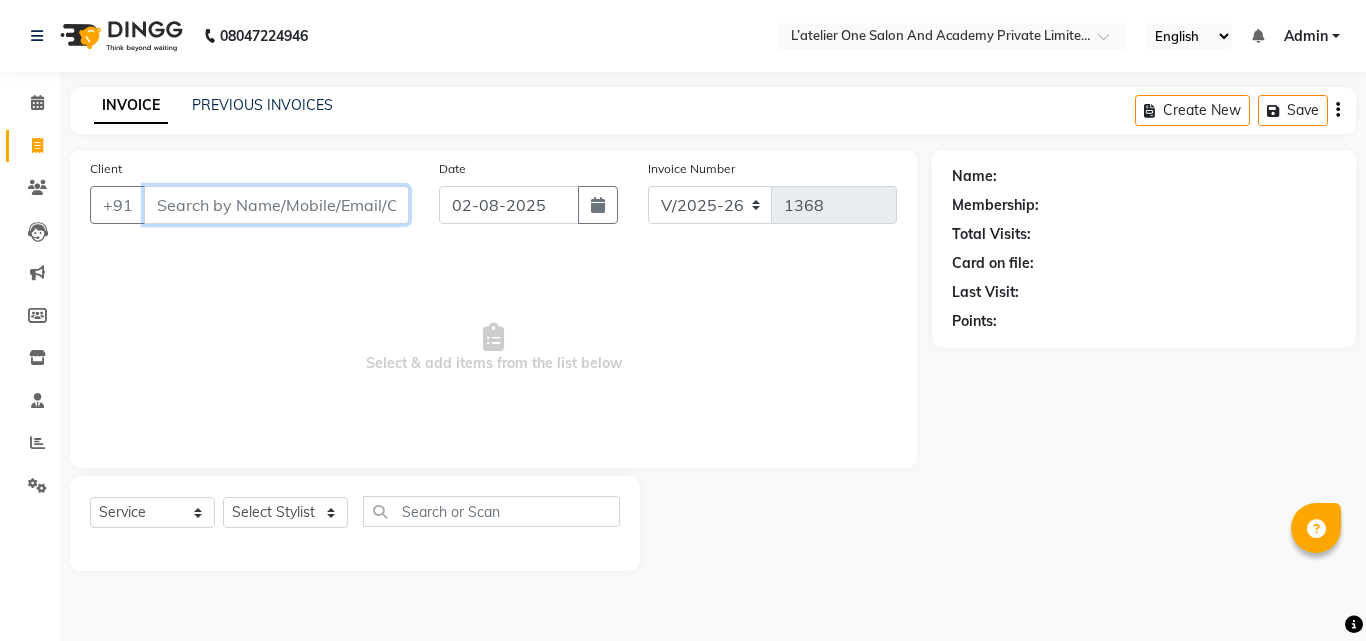 click on "Client" at bounding box center [276, 205] 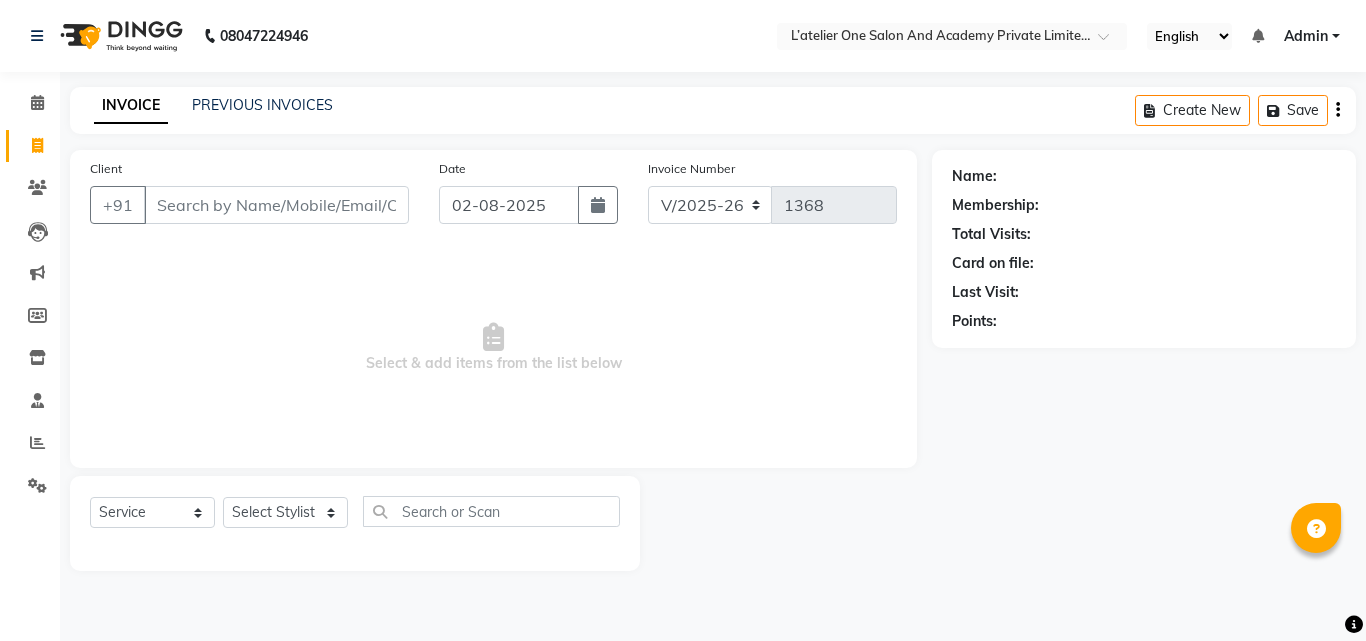 drag, startPoint x: 268, startPoint y: 204, endPoint x: 0, endPoint y: 519, distance: 413.58072 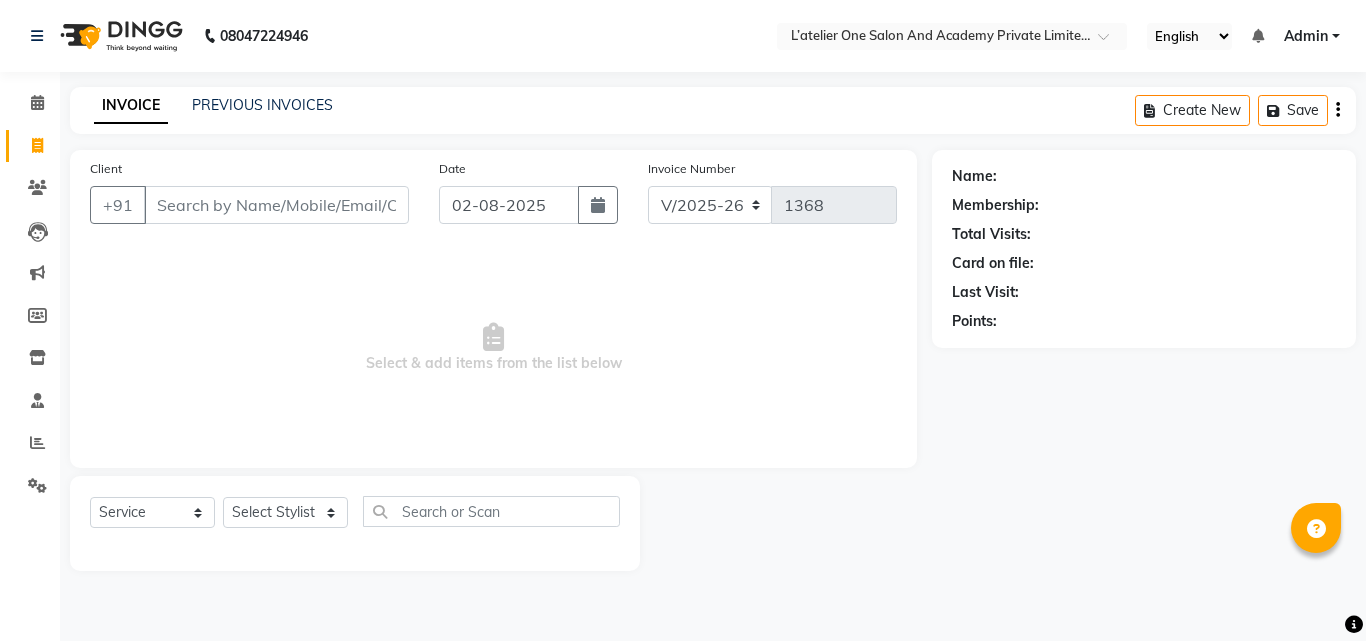 click on "Calendar  Invoice  Clients  Leads   Marketing  Members  Inventory  Staff  Reports  Settings Completed InProgress Upcoming Dropped Tentative Check-In Confirm Bookings Generate Report Segments Page Builder" 